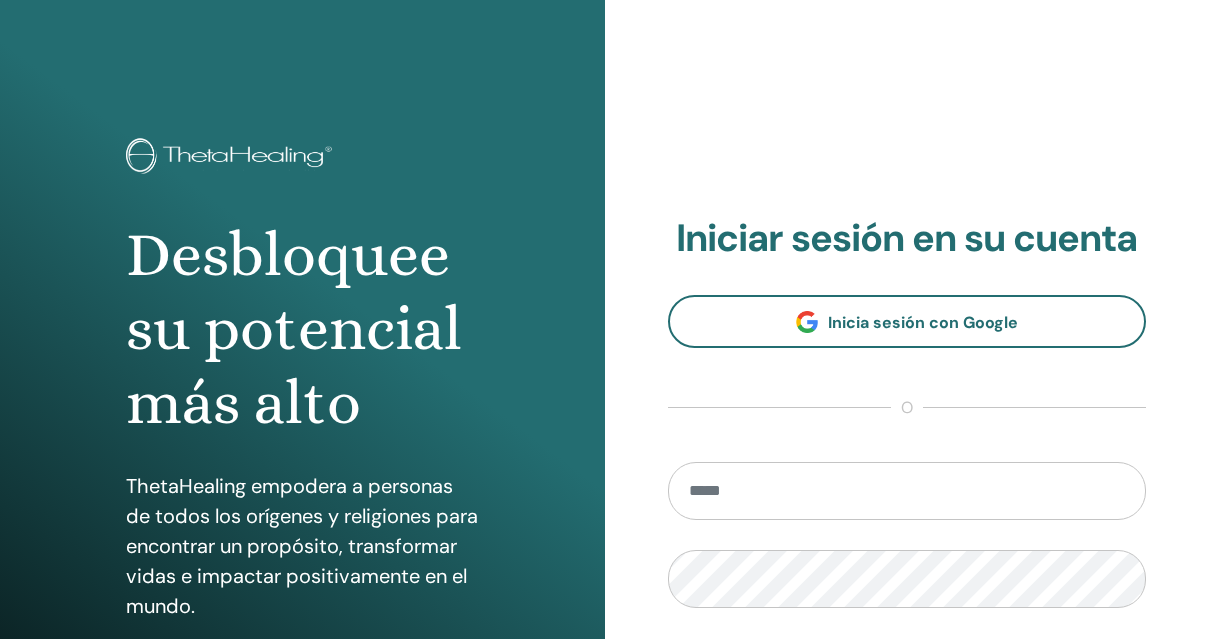 scroll, scrollTop: 0, scrollLeft: 0, axis: both 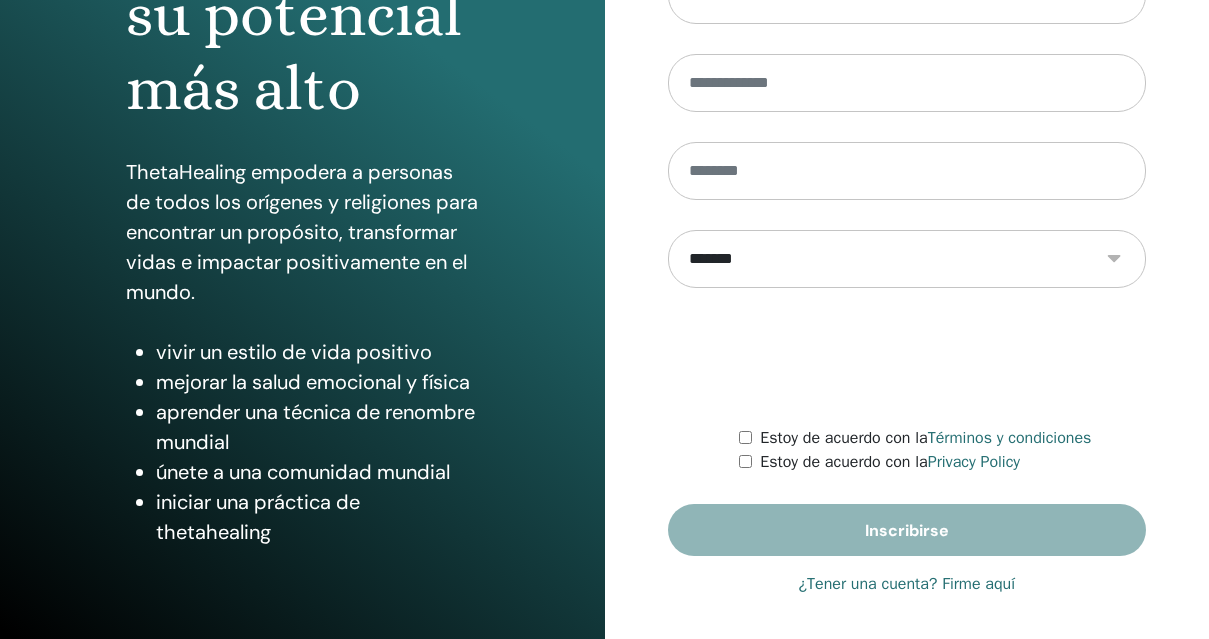 click on "¿Tener una cuenta? Firme aquí" at bounding box center [906, 584] 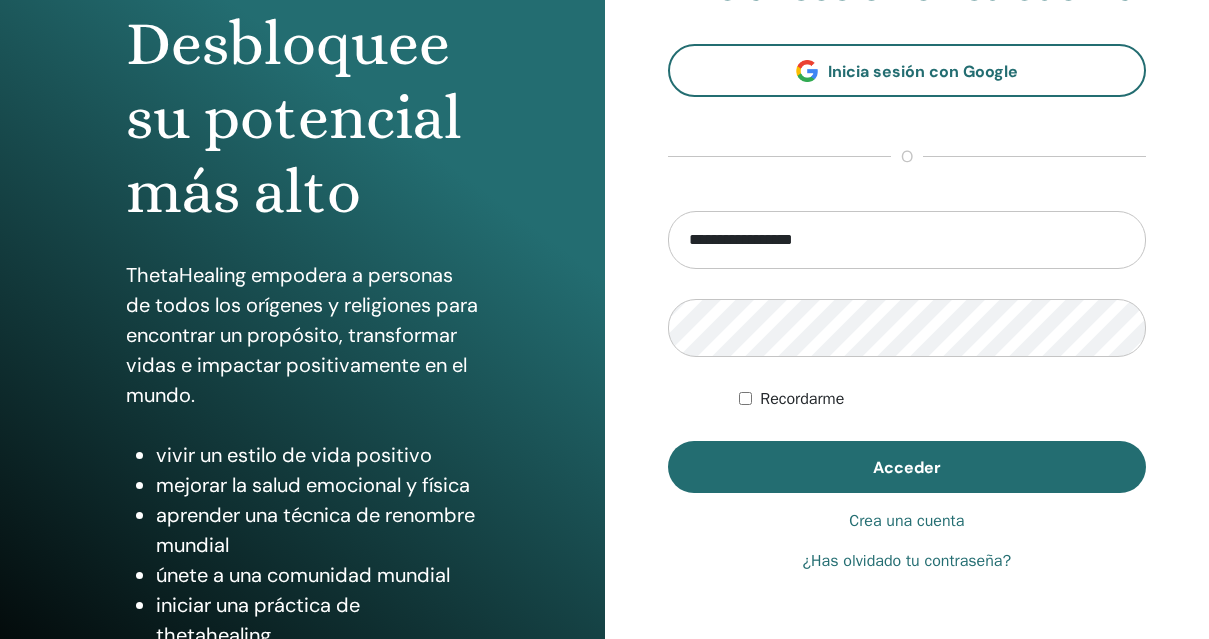 scroll, scrollTop: 225, scrollLeft: 0, axis: vertical 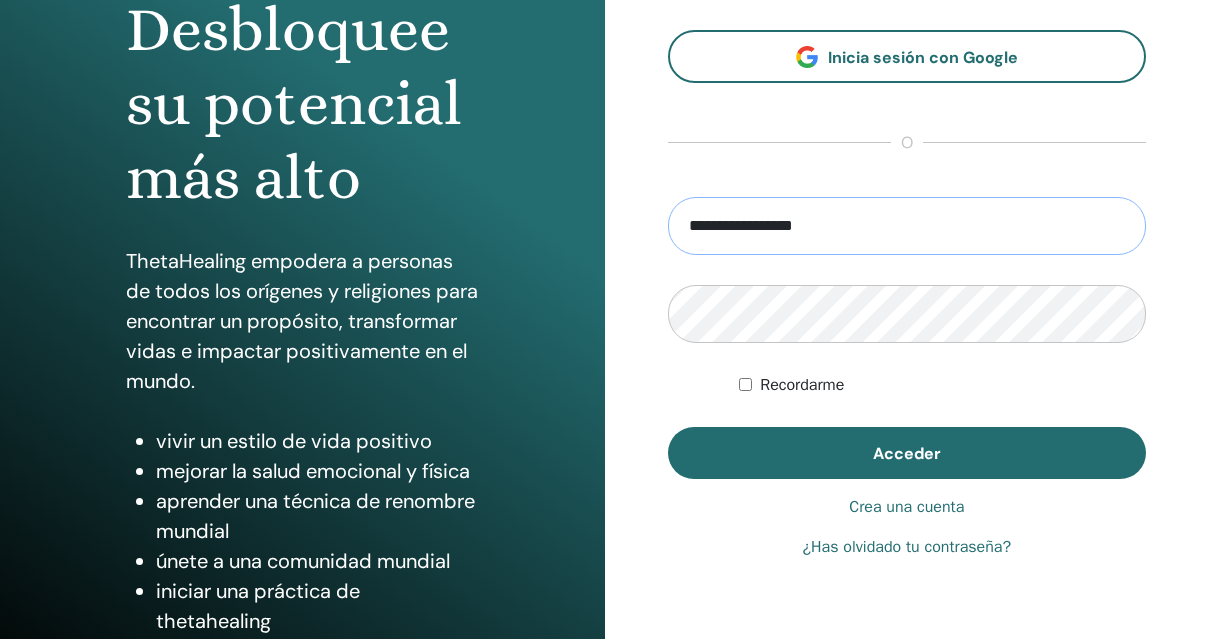 drag, startPoint x: 725, startPoint y: 227, endPoint x: 584, endPoint y: 204, distance: 142.86357 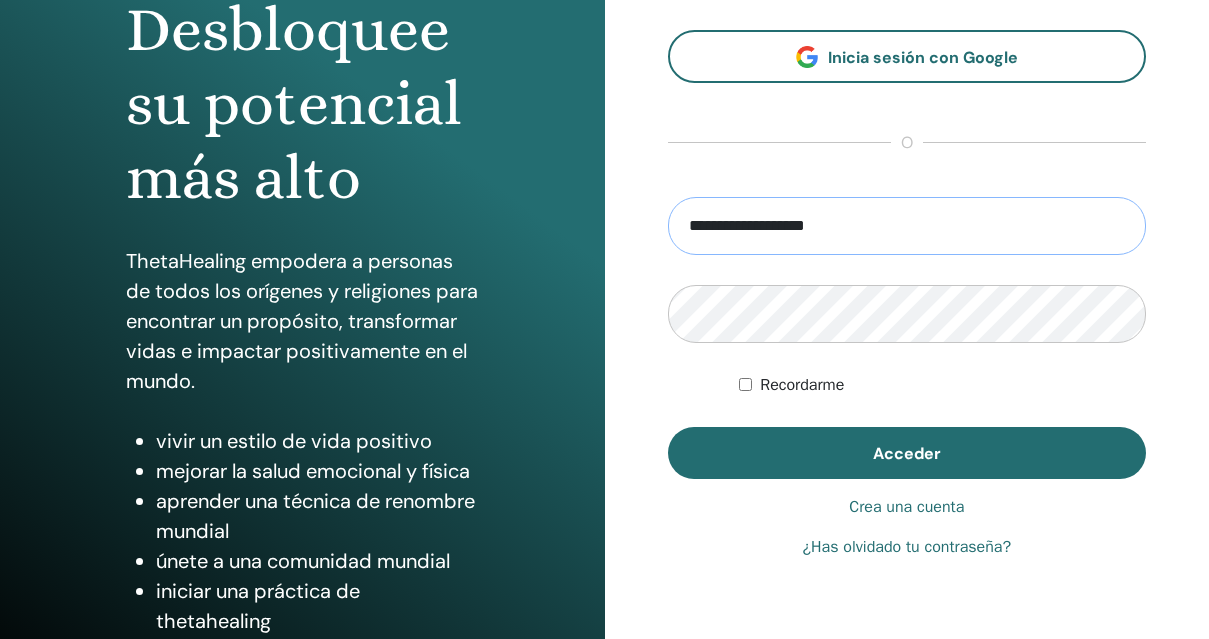 type on "**********" 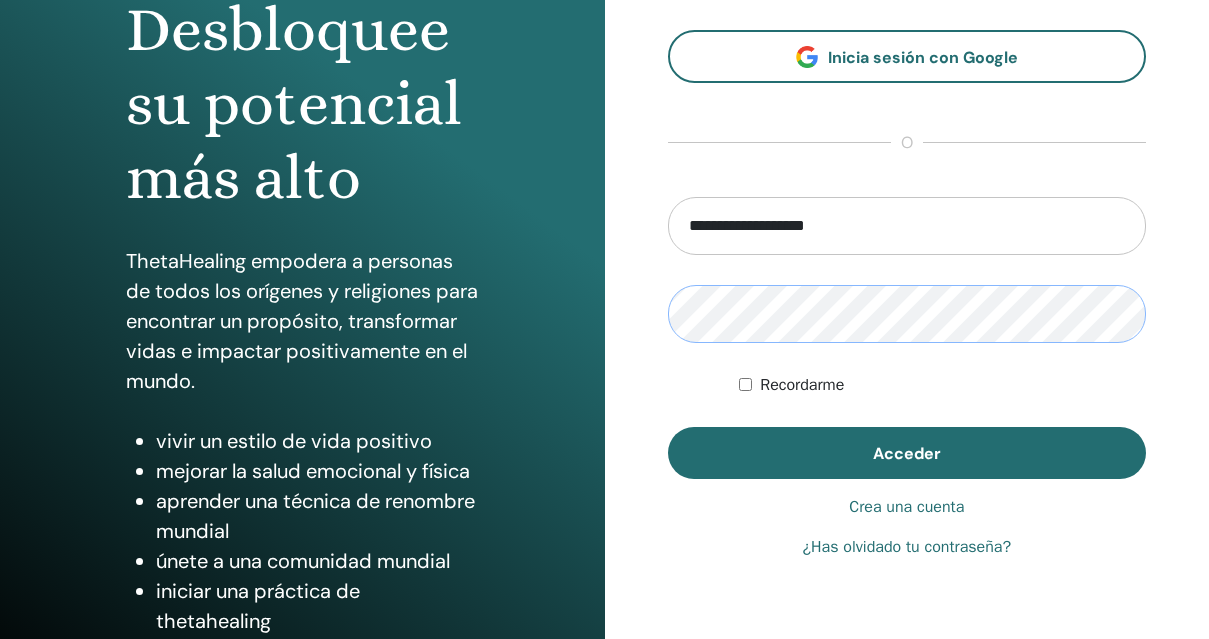 click on "Acceder" at bounding box center [907, 453] 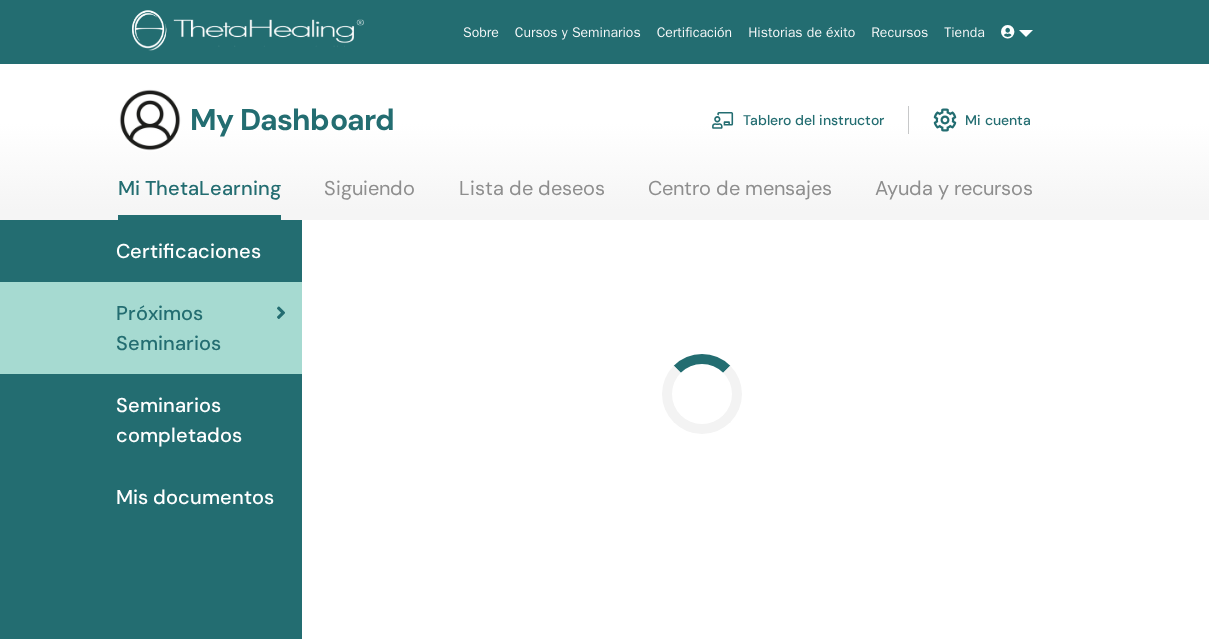 scroll, scrollTop: 0, scrollLeft: 0, axis: both 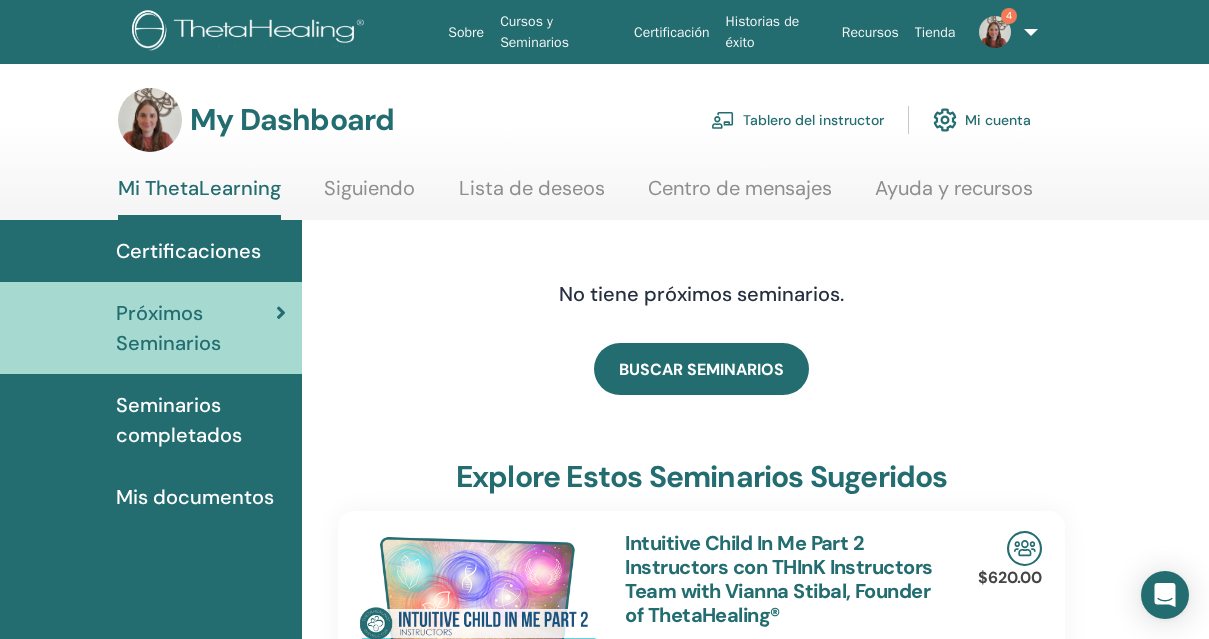 click on "Tablero del instructor" at bounding box center (797, 120) 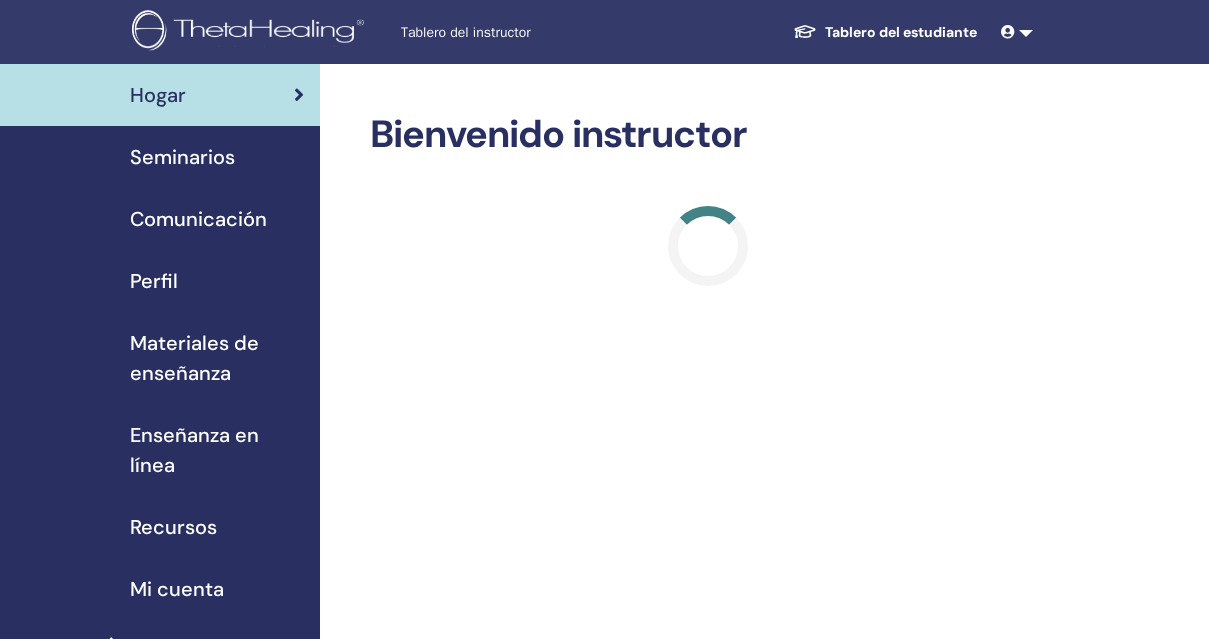 scroll, scrollTop: 0, scrollLeft: 0, axis: both 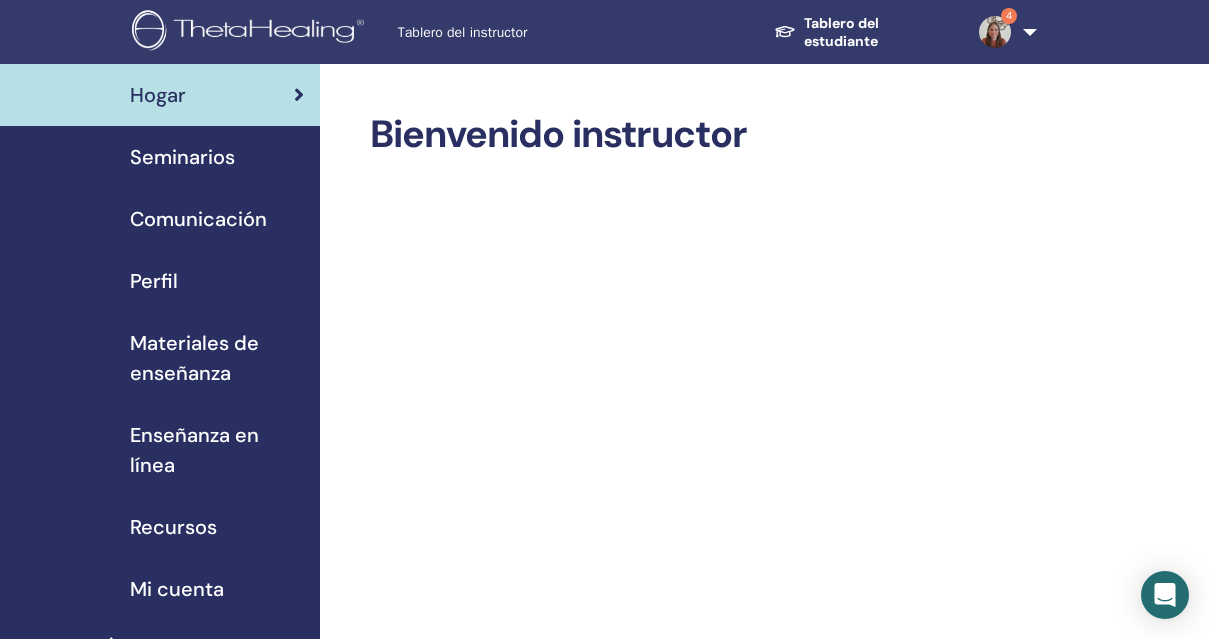 click on "Seminarios" at bounding box center [182, 157] 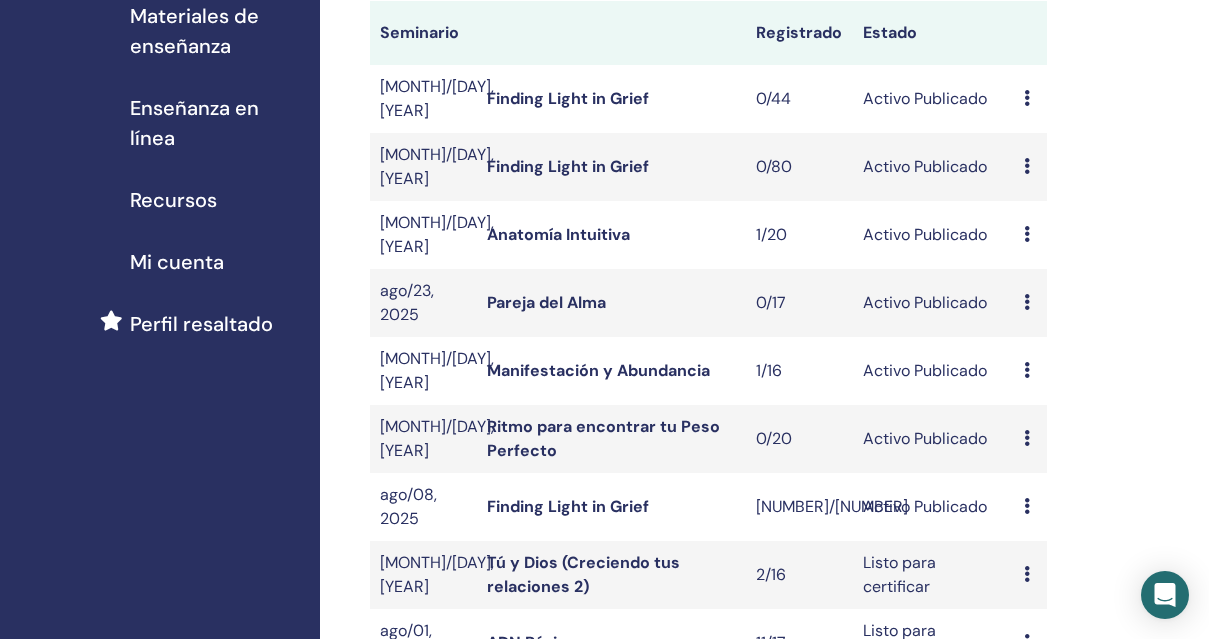 scroll, scrollTop: 329, scrollLeft: 0, axis: vertical 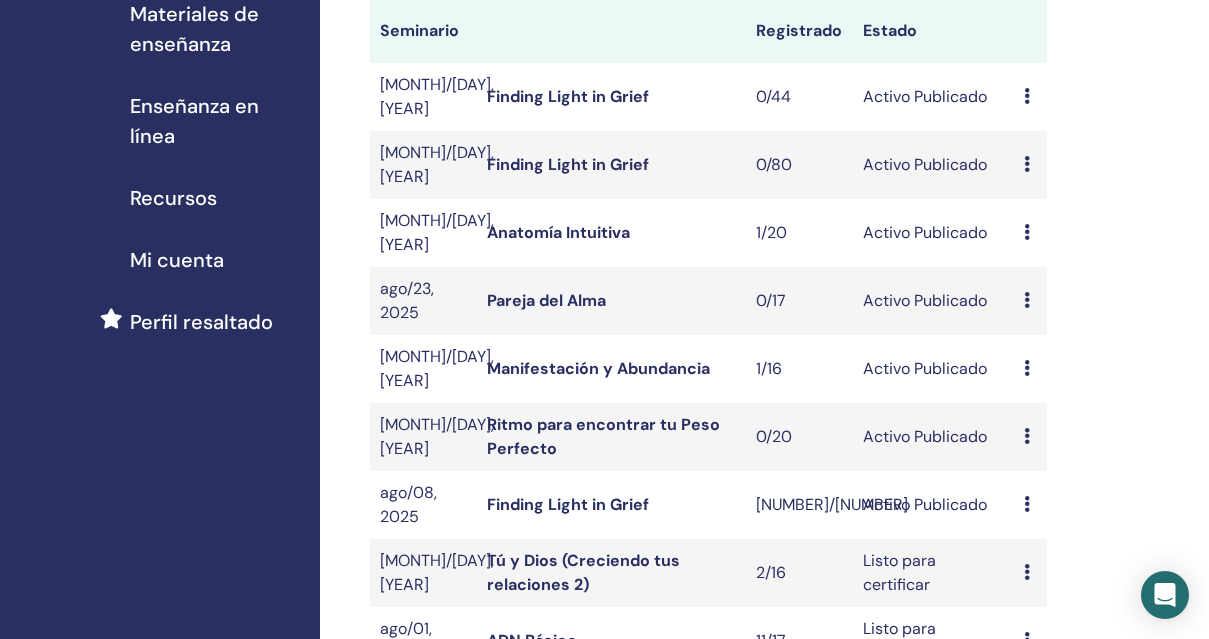 click at bounding box center [1027, 504] 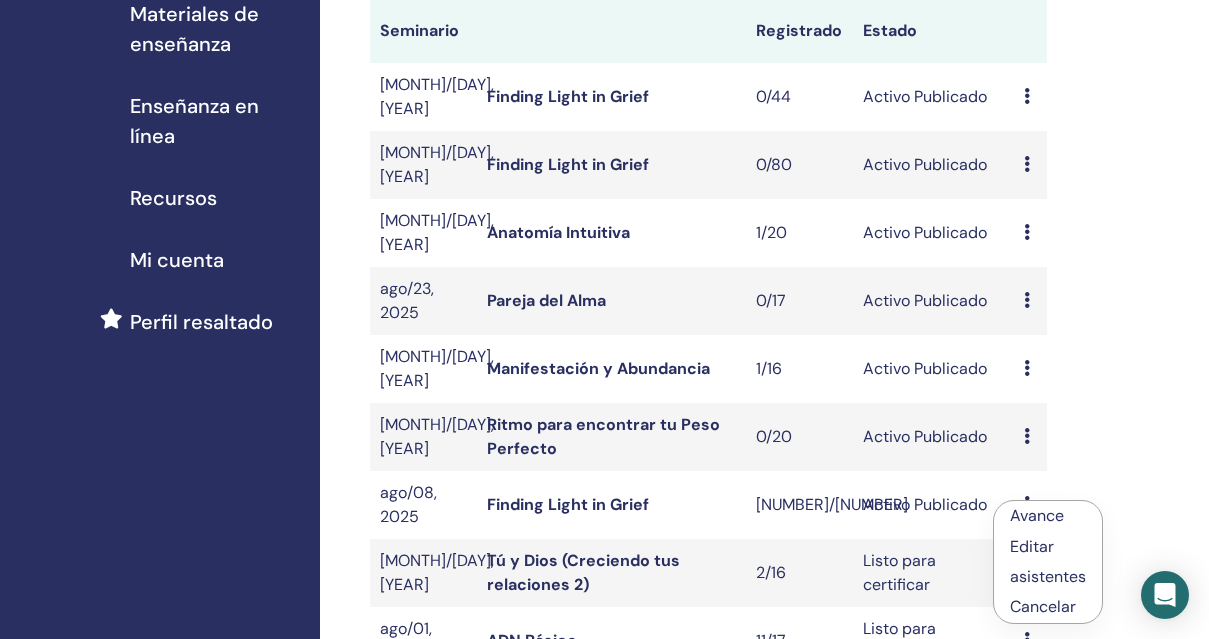click on "asistentes" at bounding box center (1048, 576) 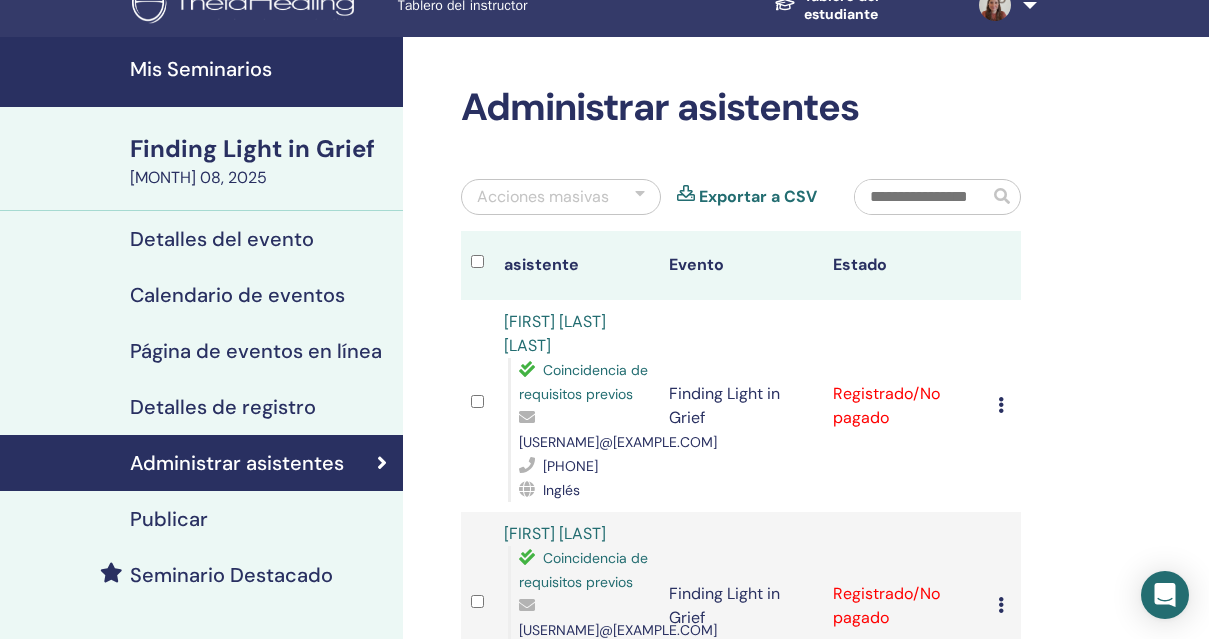 scroll, scrollTop: 0, scrollLeft: 0, axis: both 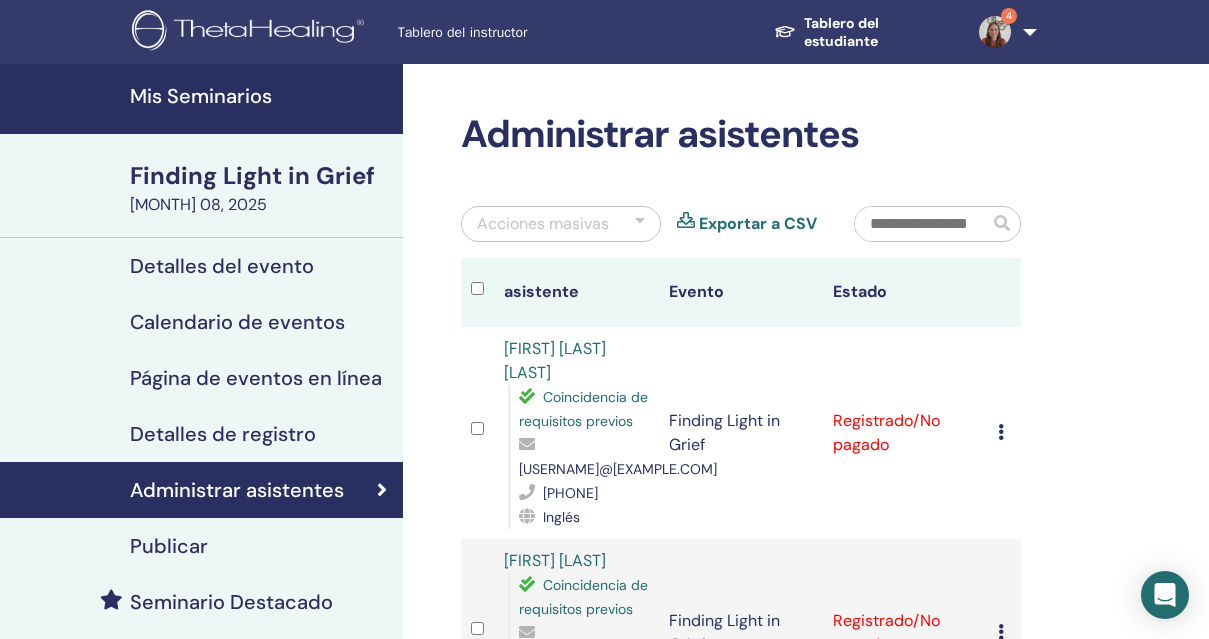 click on "Detalles del evento" at bounding box center (222, 266) 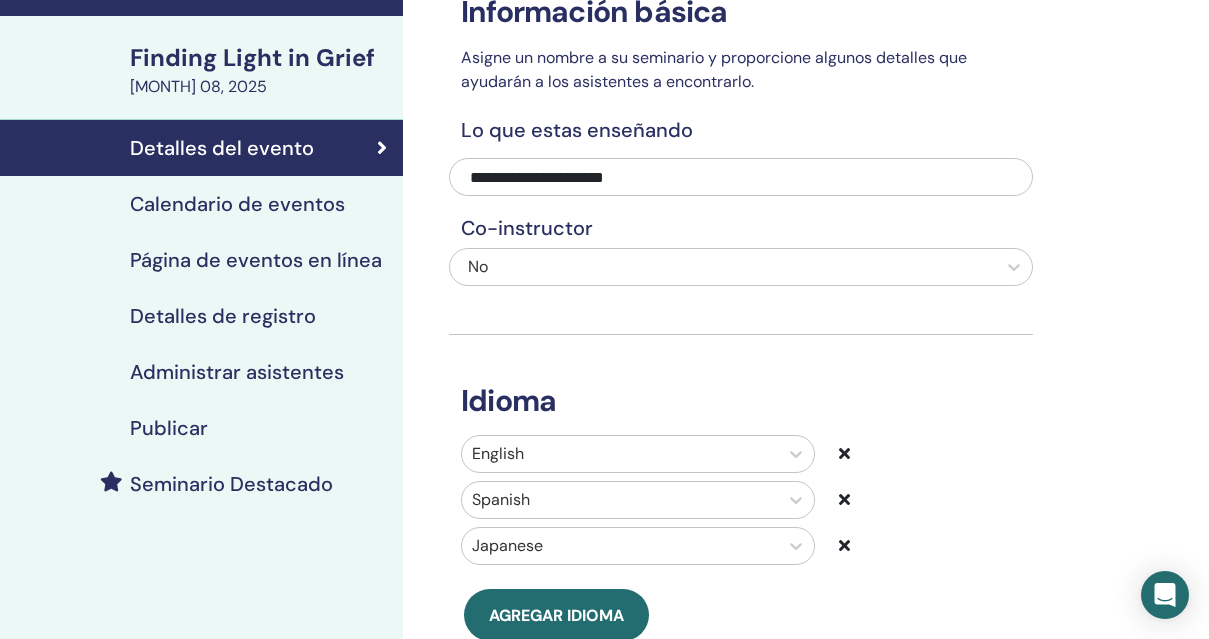 scroll, scrollTop: 116, scrollLeft: 0, axis: vertical 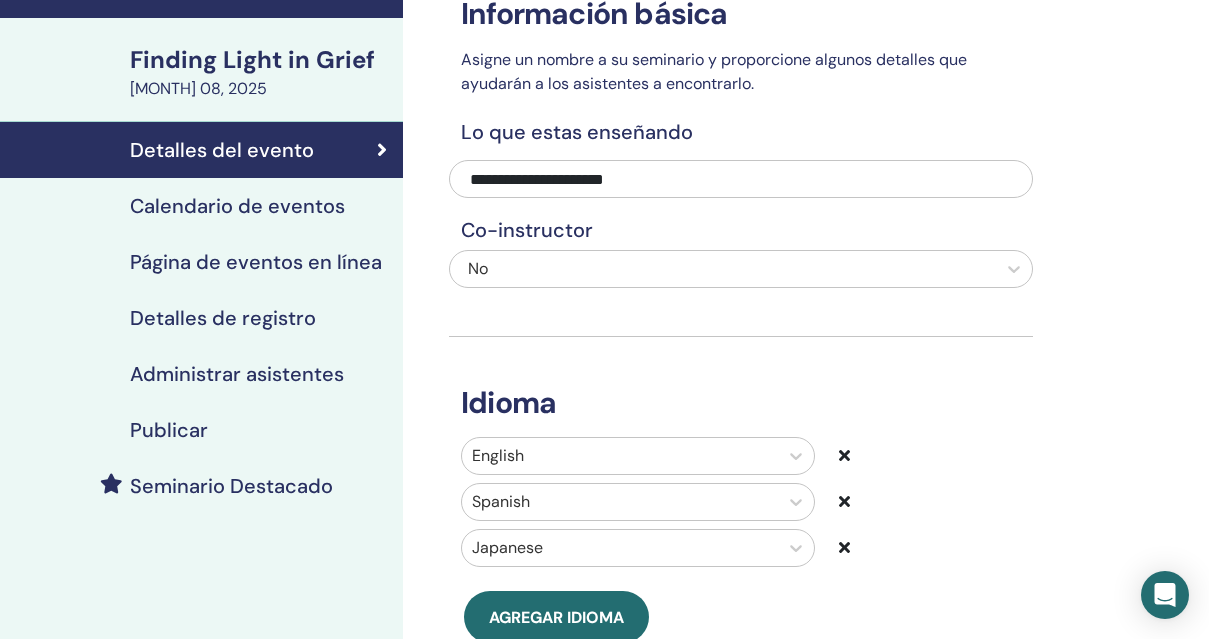click on "Calendario de eventos" at bounding box center [237, 206] 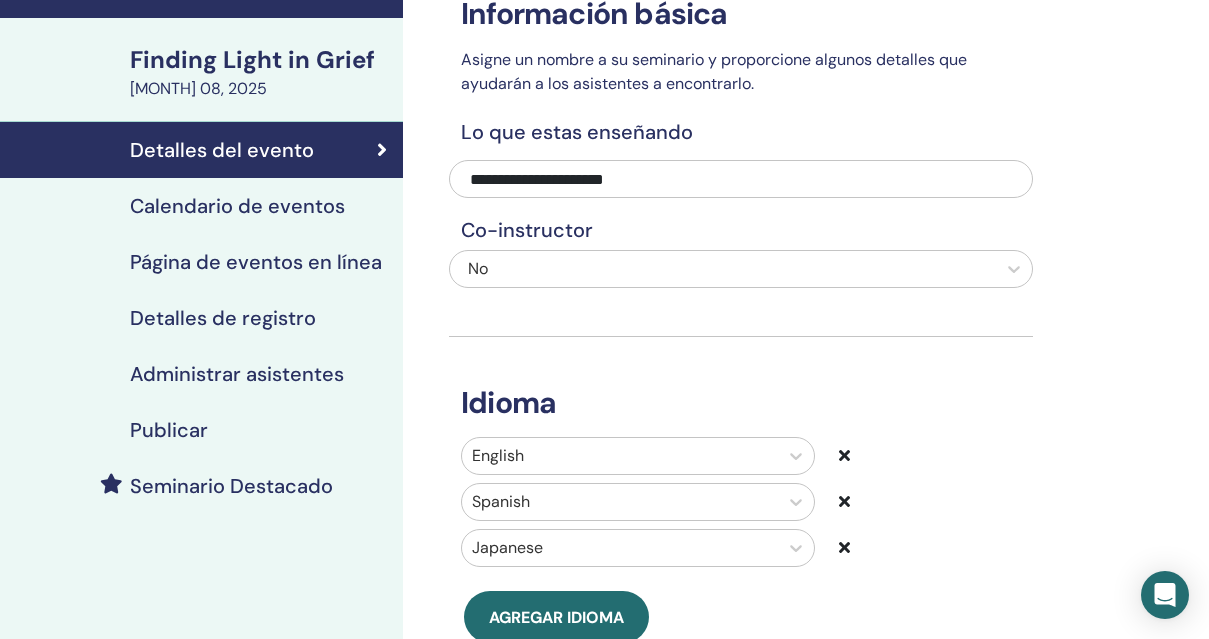 scroll, scrollTop: 0, scrollLeft: 0, axis: both 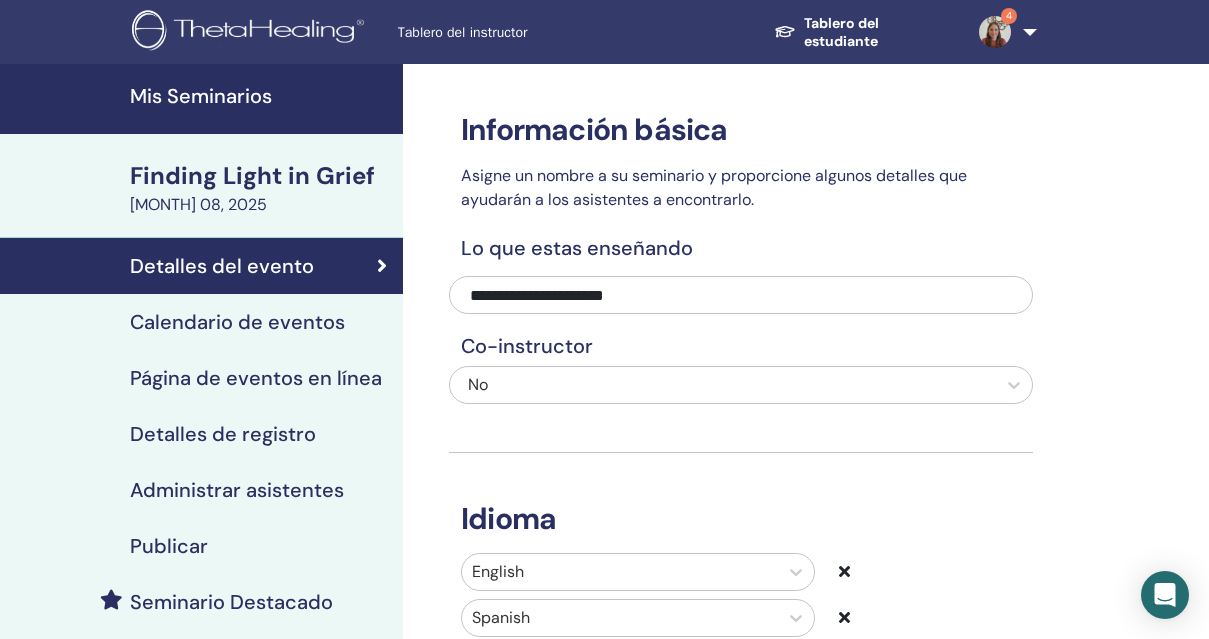 click on "Mis Seminarios" at bounding box center [260, 96] 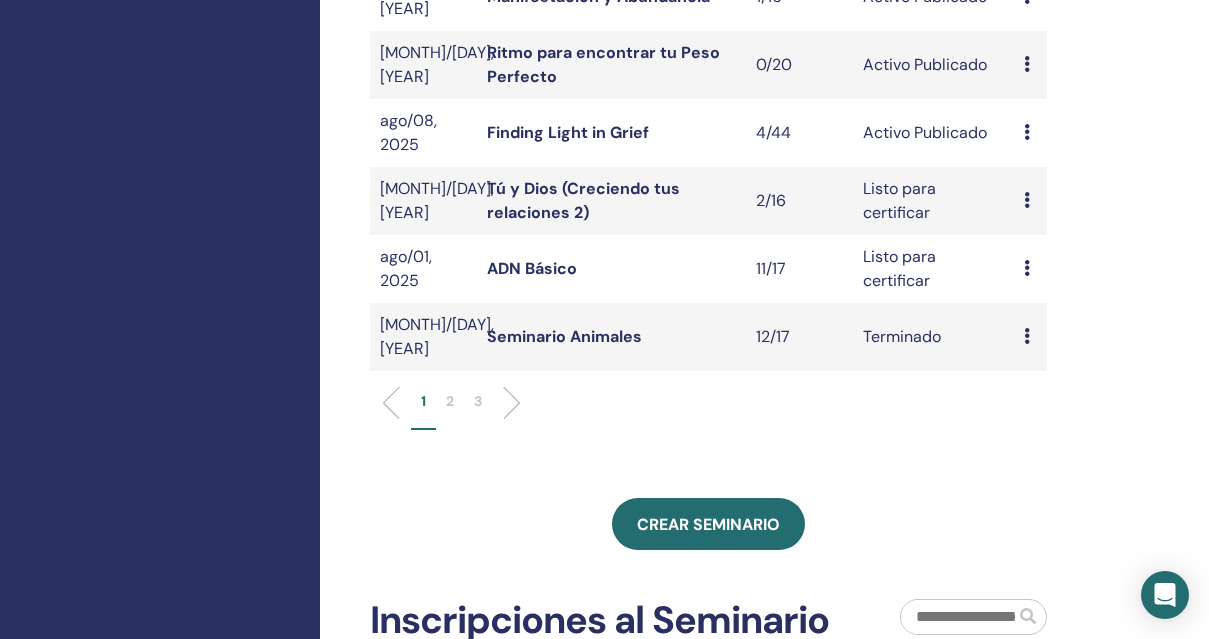 scroll, scrollTop: 700, scrollLeft: 0, axis: vertical 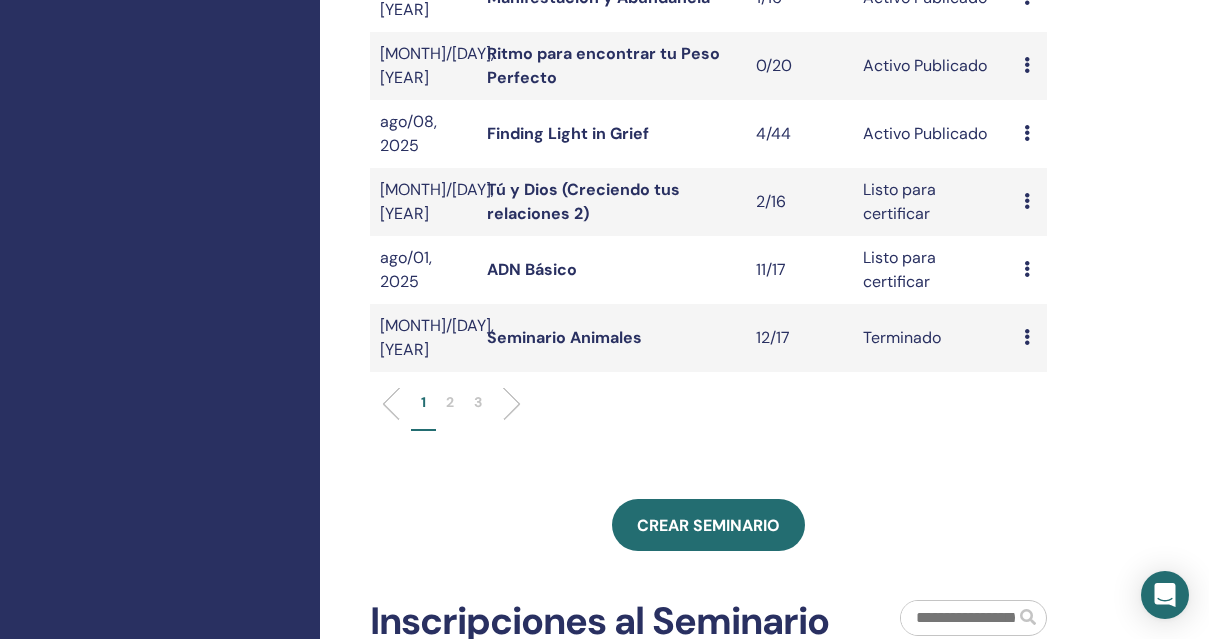 click on "2" at bounding box center (450, 402) 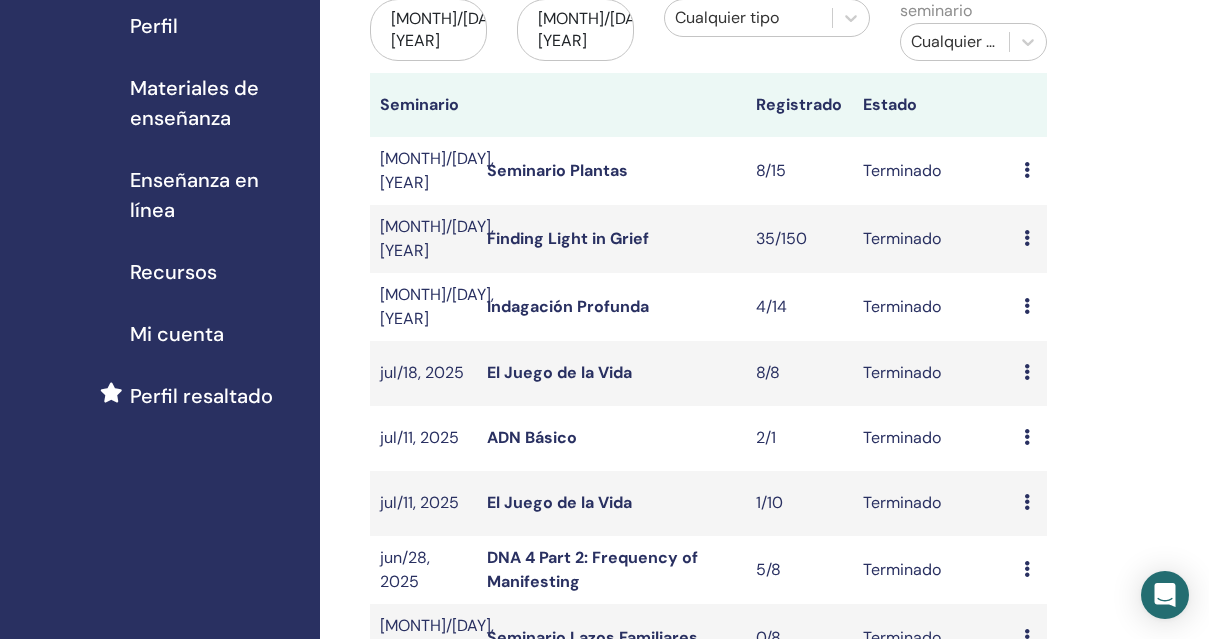 scroll, scrollTop: 237, scrollLeft: 0, axis: vertical 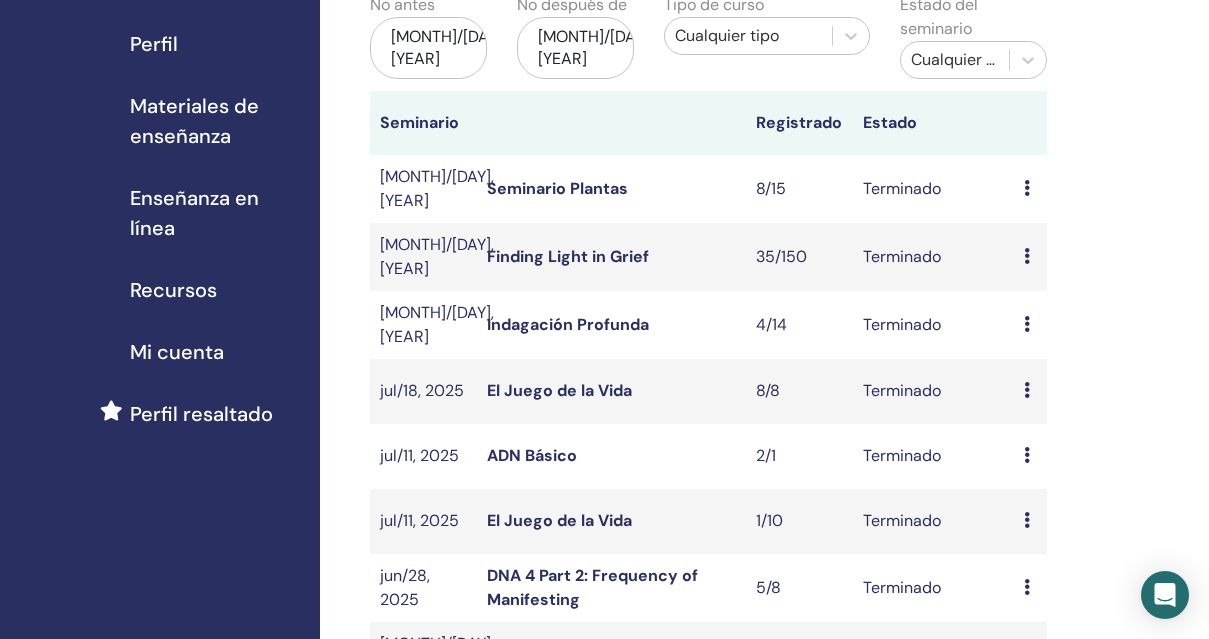 click on "Avance asistentes" at bounding box center [1030, 257] 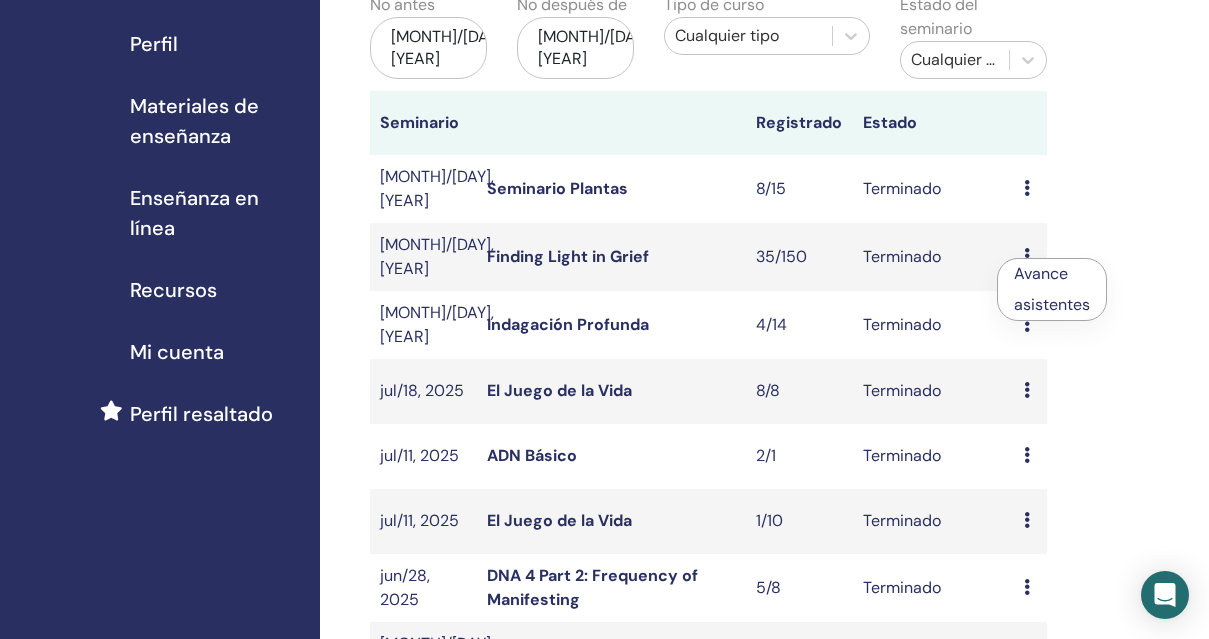 click on "asistentes" at bounding box center (1052, 304) 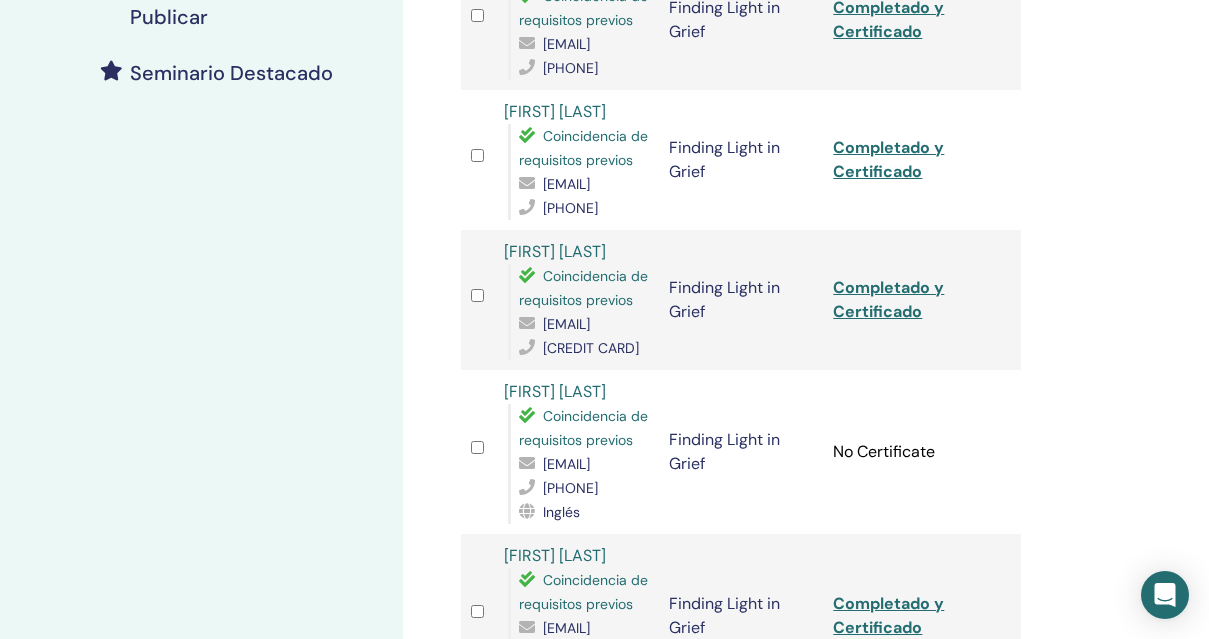 scroll, scrollTop: 689, scrollLeft: 0, axis: vertical 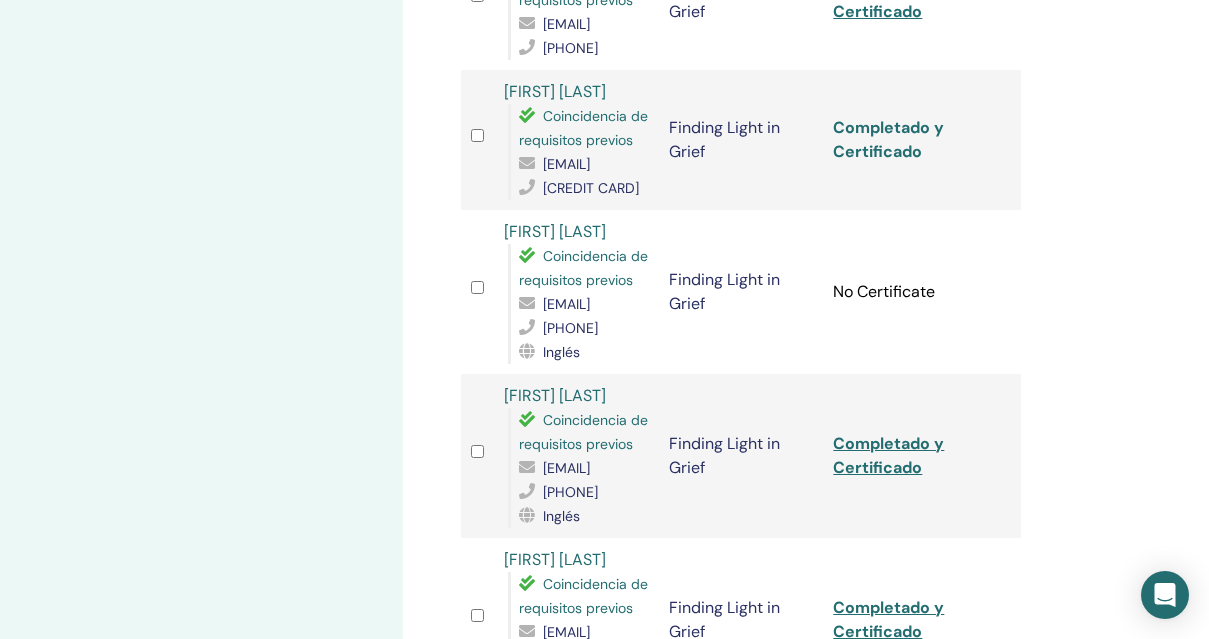 click on "Completado y Certificado" at bounding box center [888, 139] 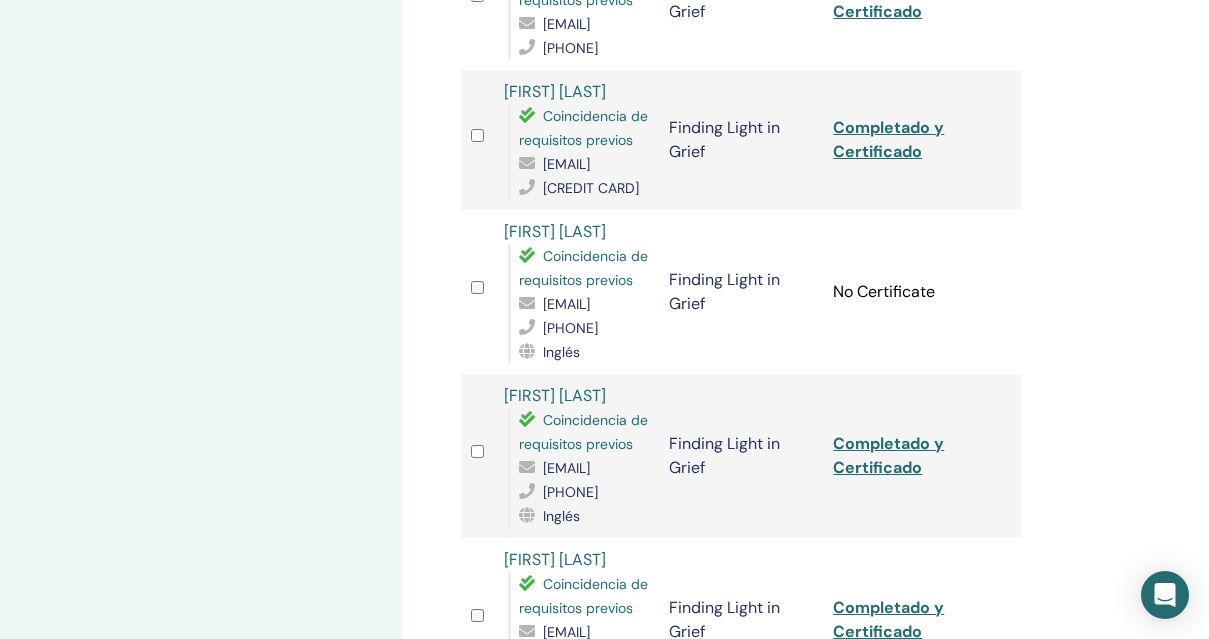click on "Administrar asistentes Acciones masivas Exportar a CSV Todos los certificados asistente Evento Estado [FIRST] [LAST] Coincidencia de requisitos previos [EMAIL] [PHONE] Finding Light in Grief Completado y Certificado [FIRST] [LAST] Coincidencia de requisitos previos [EMAIL] [PHONE] Finding Light in Grief Completado y Certificado [FIRST] [LAST] Coincidencia de requisitos previos [EMAIL] [PHONE] Finding Light in Grief Completado y Certificado [FIRST] [LAST] Coincidencia de requisitos previos [EMAIL] [CREDIT CARD] Finding Light in Grief Completado y Certificado [FIRST] [LAST] Coincidencia de requisitos previos [EMAIL] [PHONE] Inglés Finding Light in Grief No Certificate [FIRST] [LAST] Coincidencia de requisitos previos [EMAIL] [PHONE] Inglés Finding Light in Grief Completado y Certificado [FIRST] [LAST] Coincidencia de requisitos previos [PHONE]" at bounding box center [806, 1308] 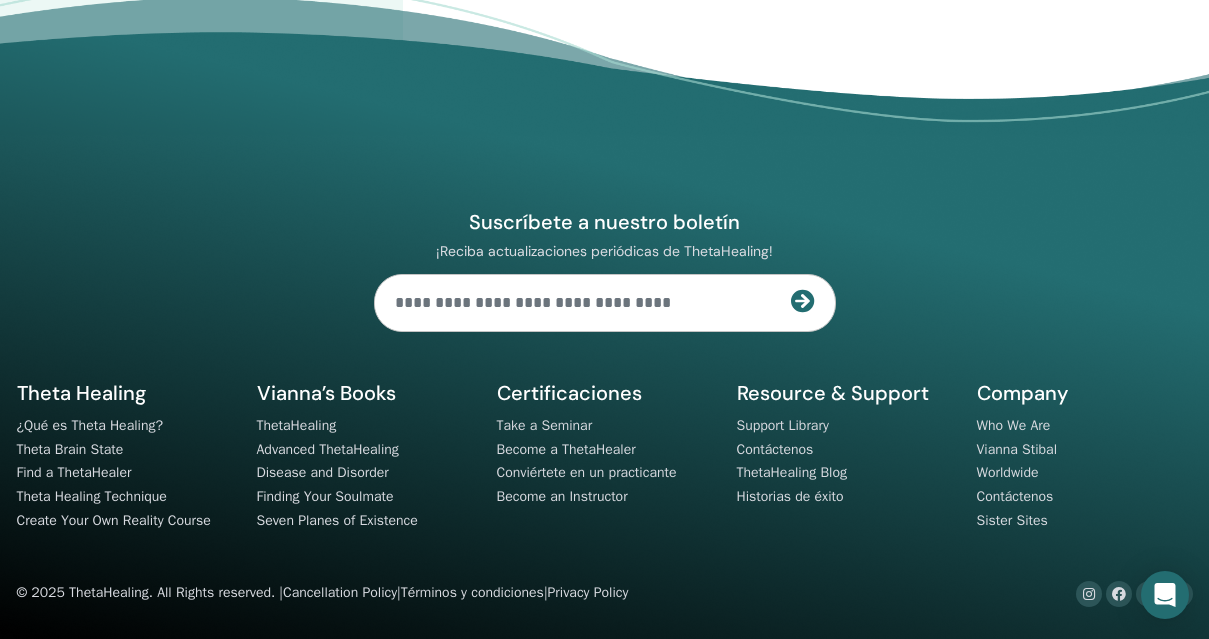 scroll, scrollTop: 3974, scrollLeft: 0, axis: vertical 